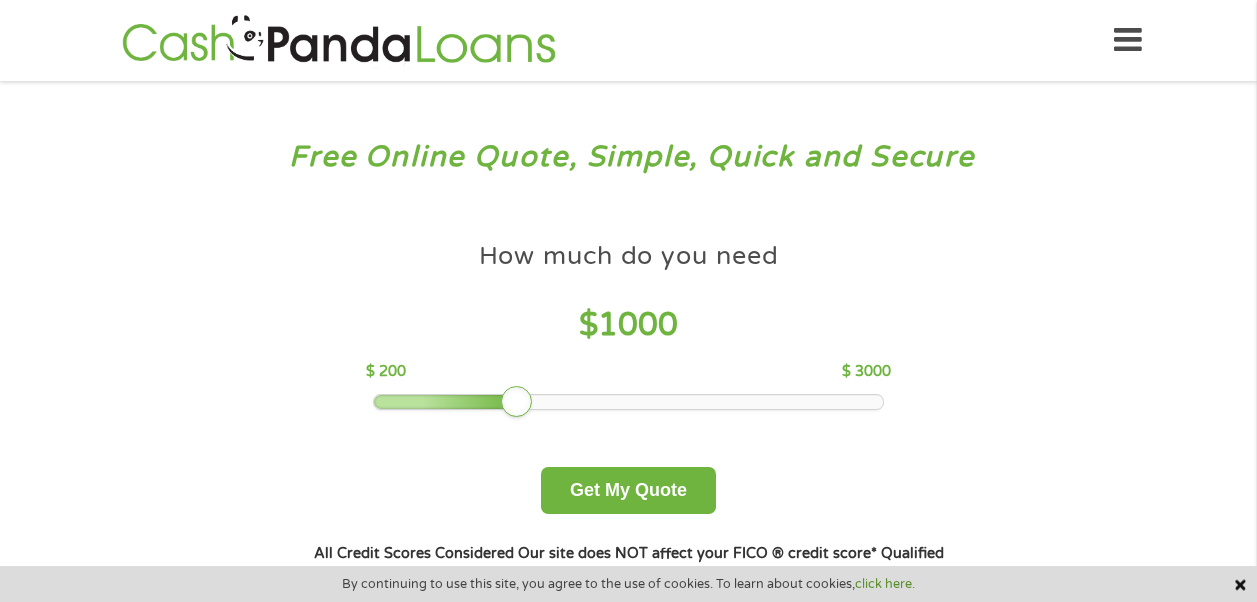 scroll, scrollTop: 0, scrollLeft: 0, axis: both 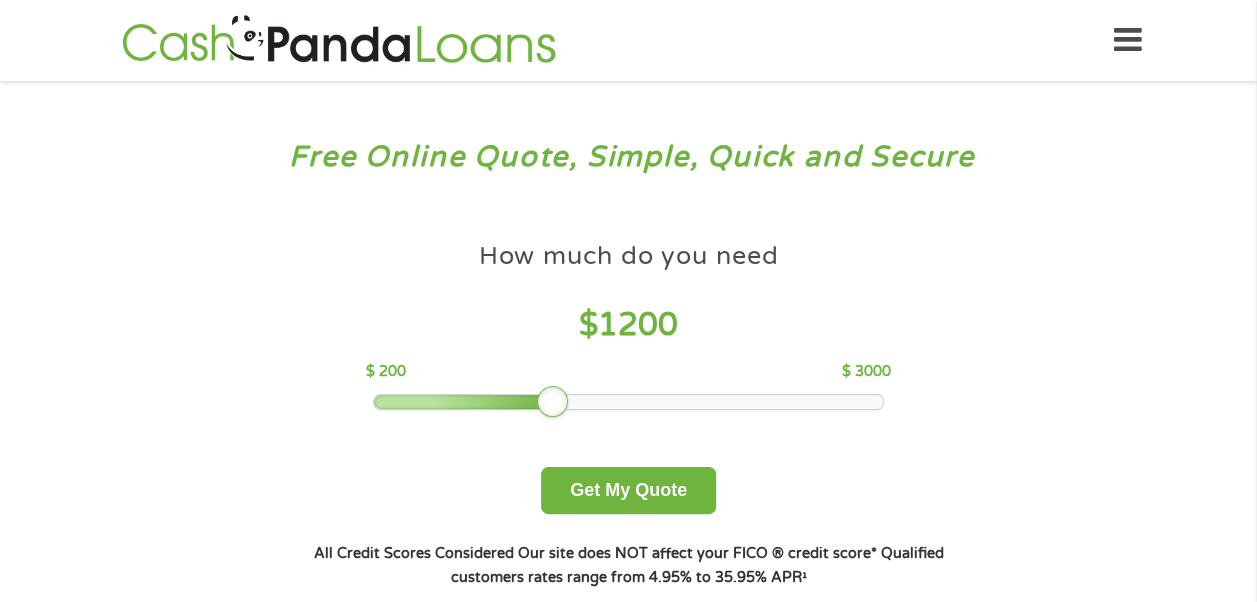drag, startPoint x: 514, startPoint y: 399, endPoint x: 542, endPoint y: 410, distance: 30.083218 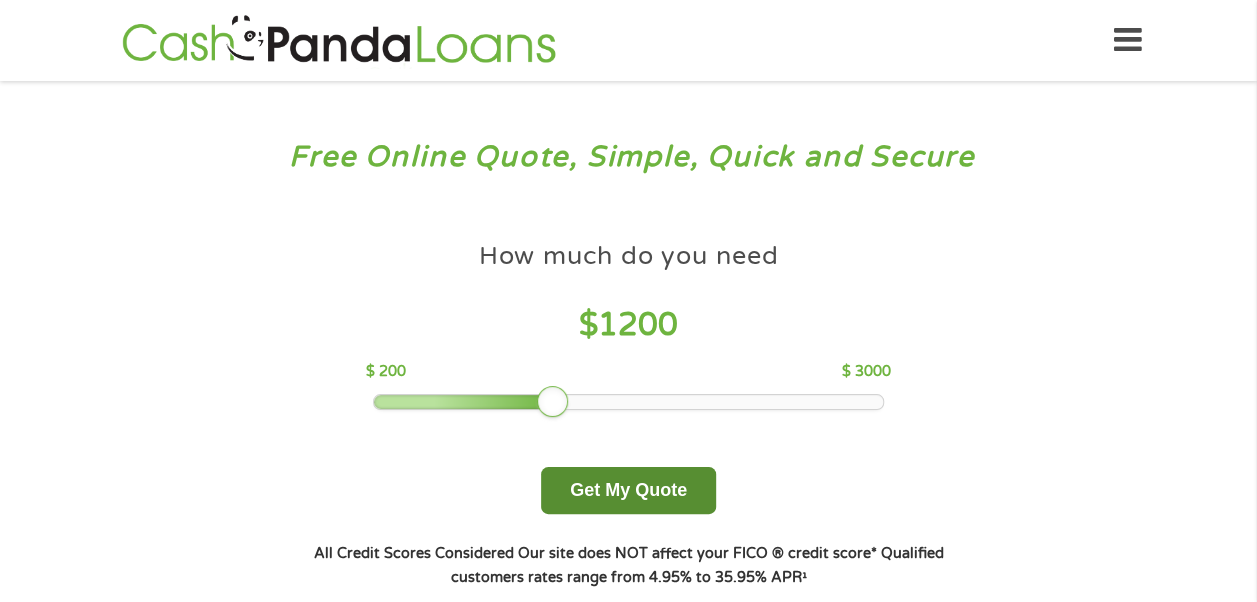 click on "Get My Quote" at bounding box center [628, 490] 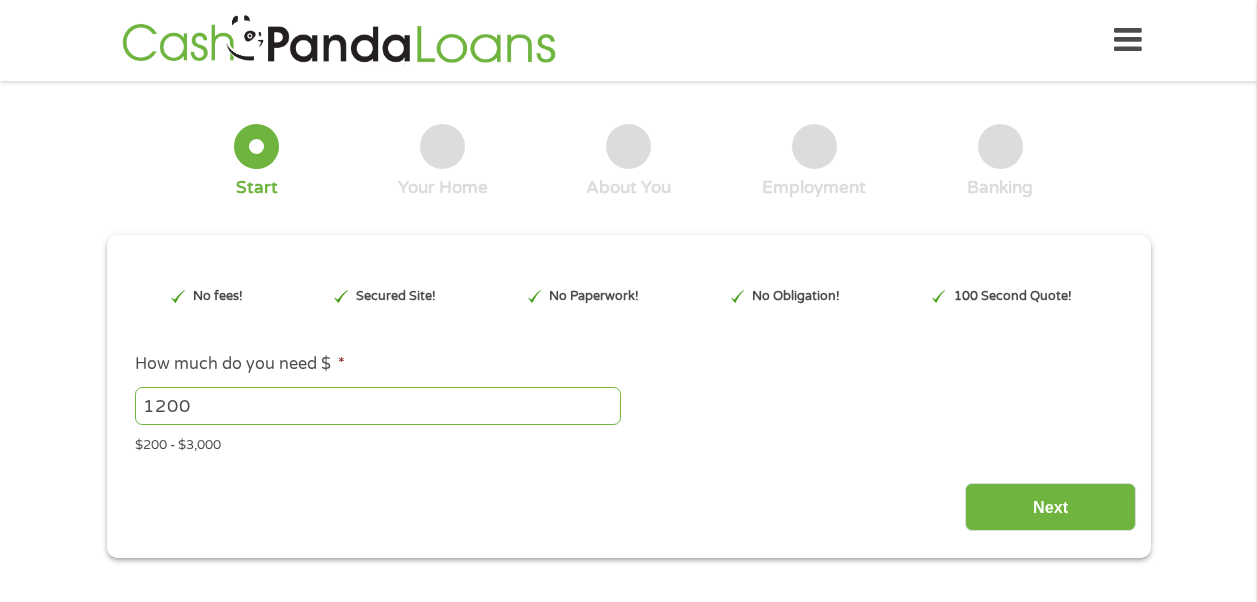 scroll, scrollTop: 0, scrollLeft: 0, axis: both 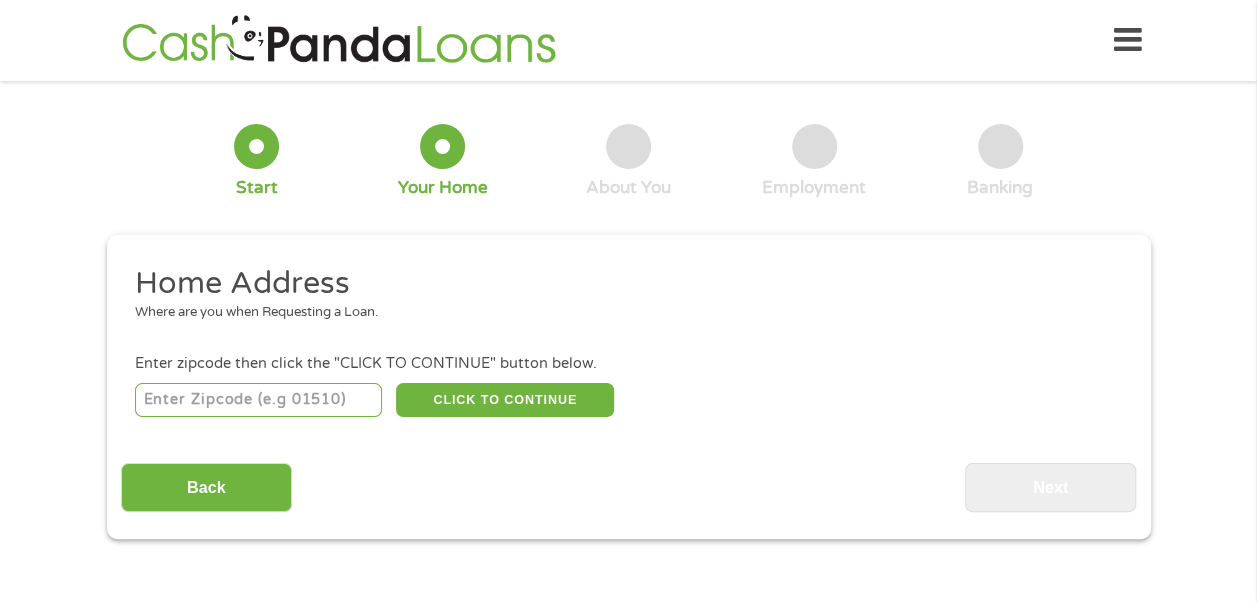 click on "Back   Next" at bounding box center [628, 480] 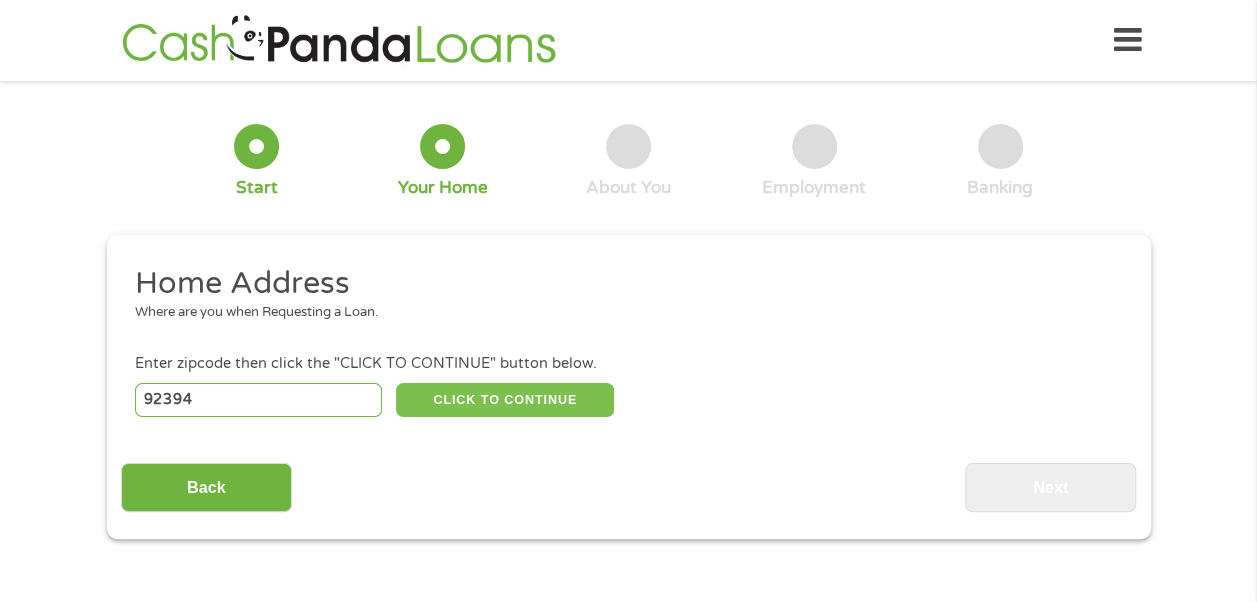 type on "92394" 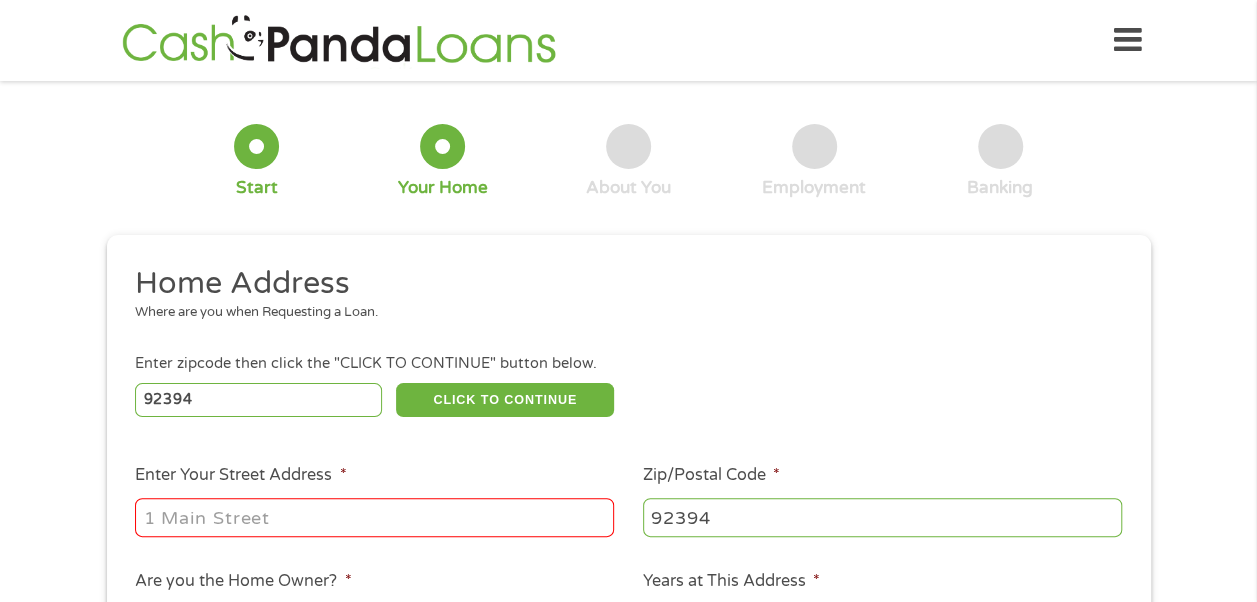 click on "Enter Your Street Address *" at bounding box center [374, 517] 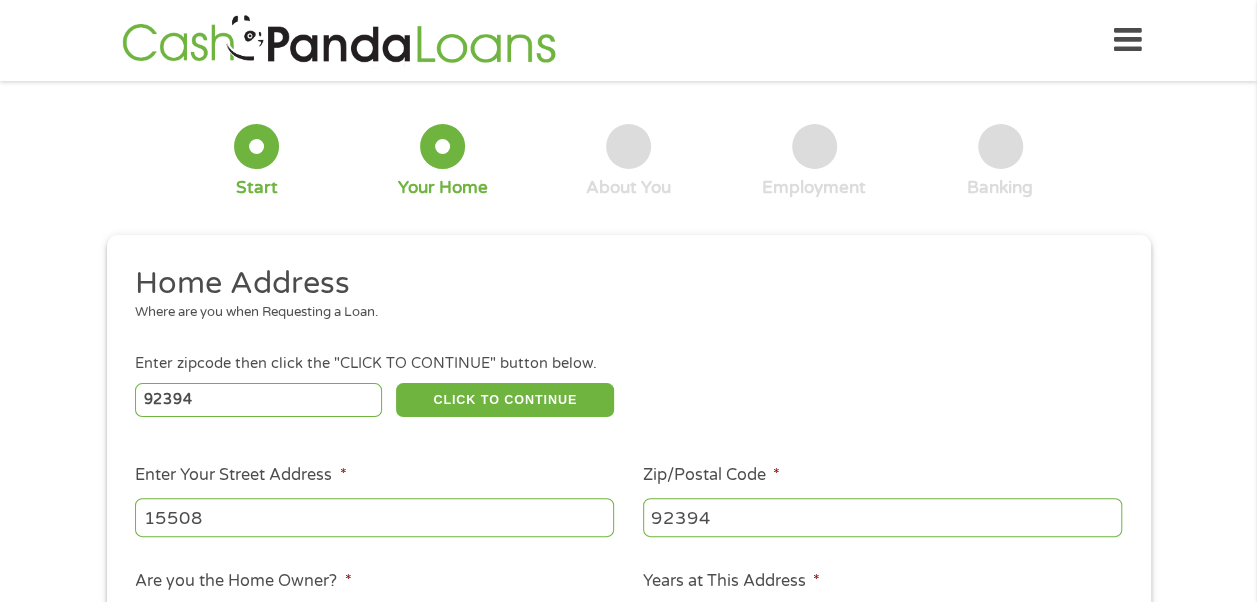 click on "15508" at bounding box center [374, 517] 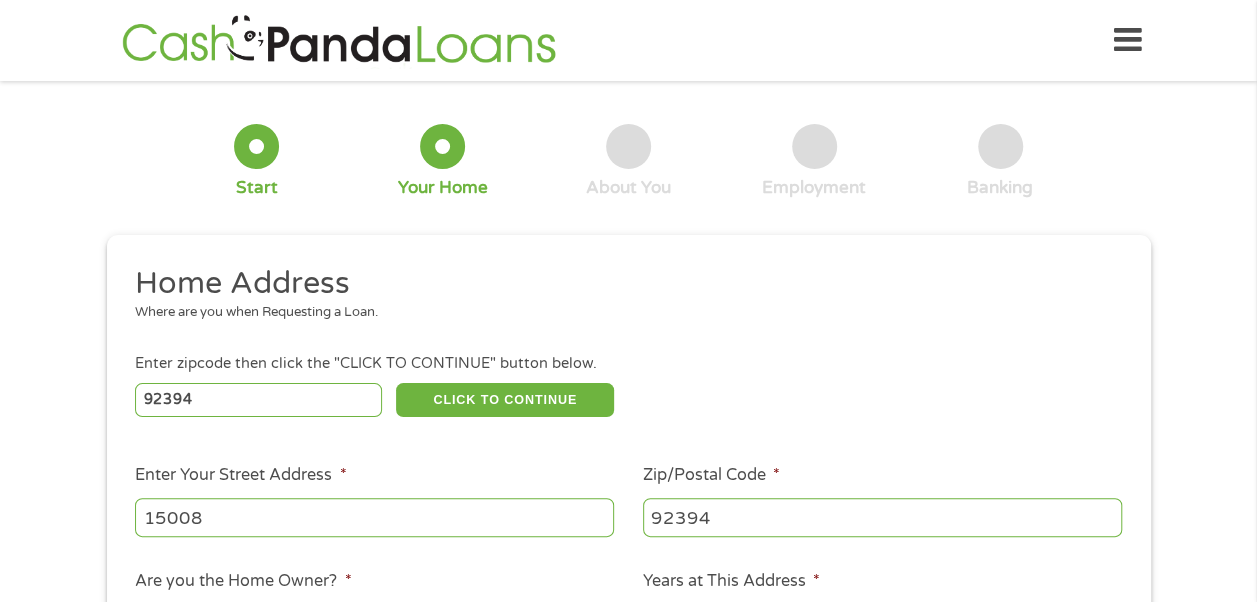 click on "15008" at bounding box center (374, 517) 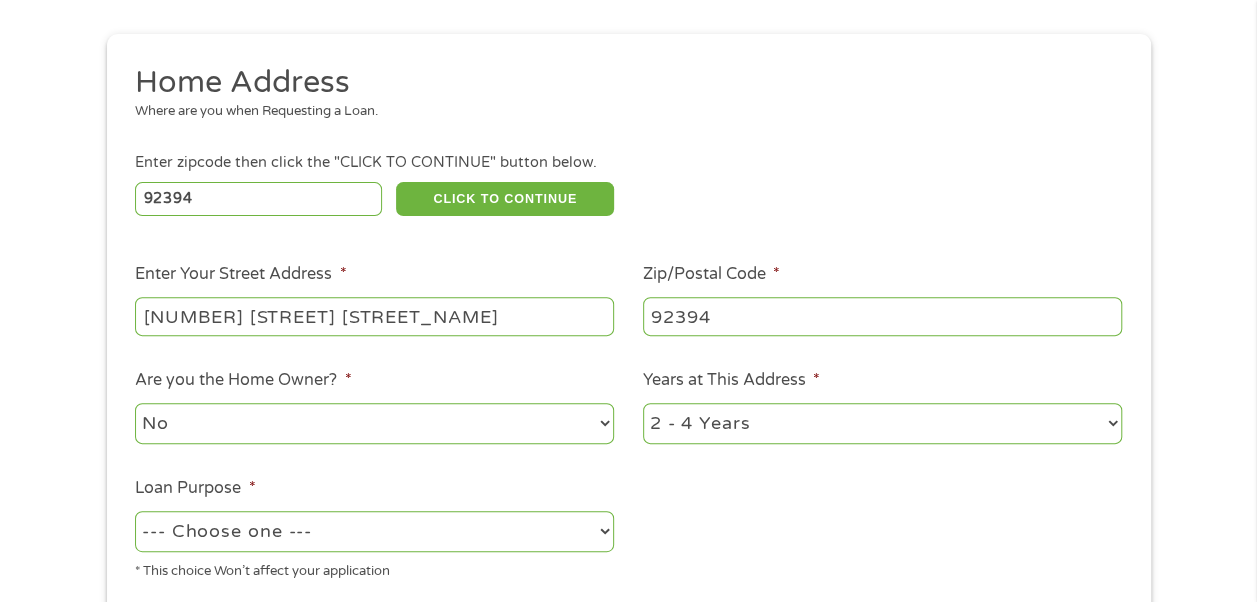 scroll, scrollTop: 281, scrollLeft: 0, axis: vertical 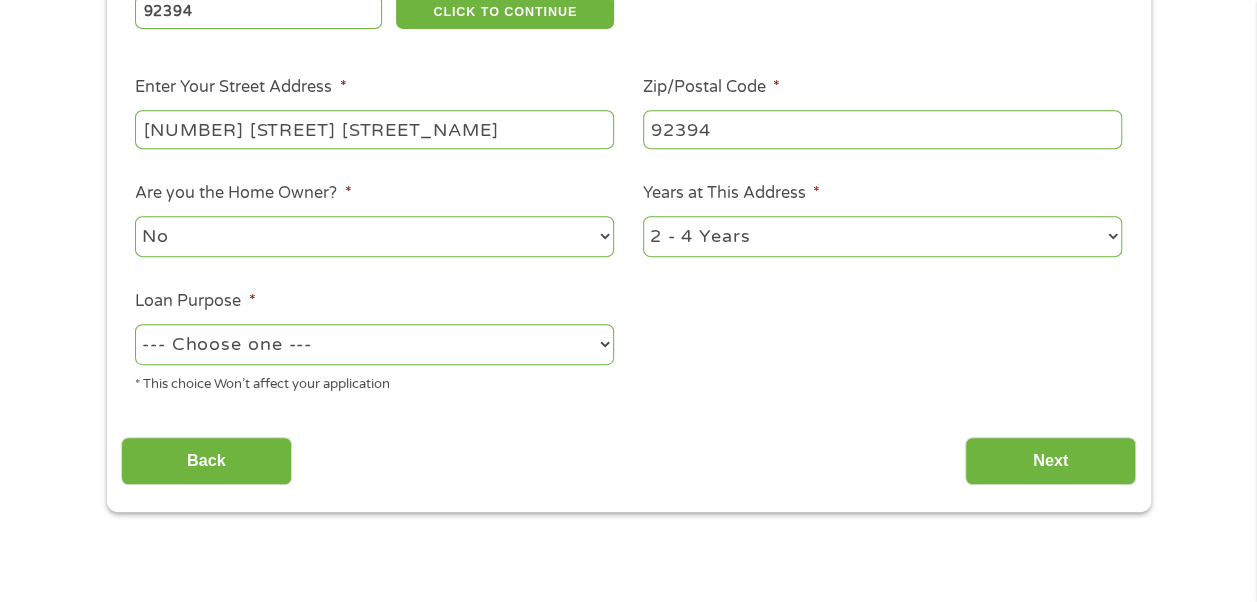 type on "15008 Skipper Lane" 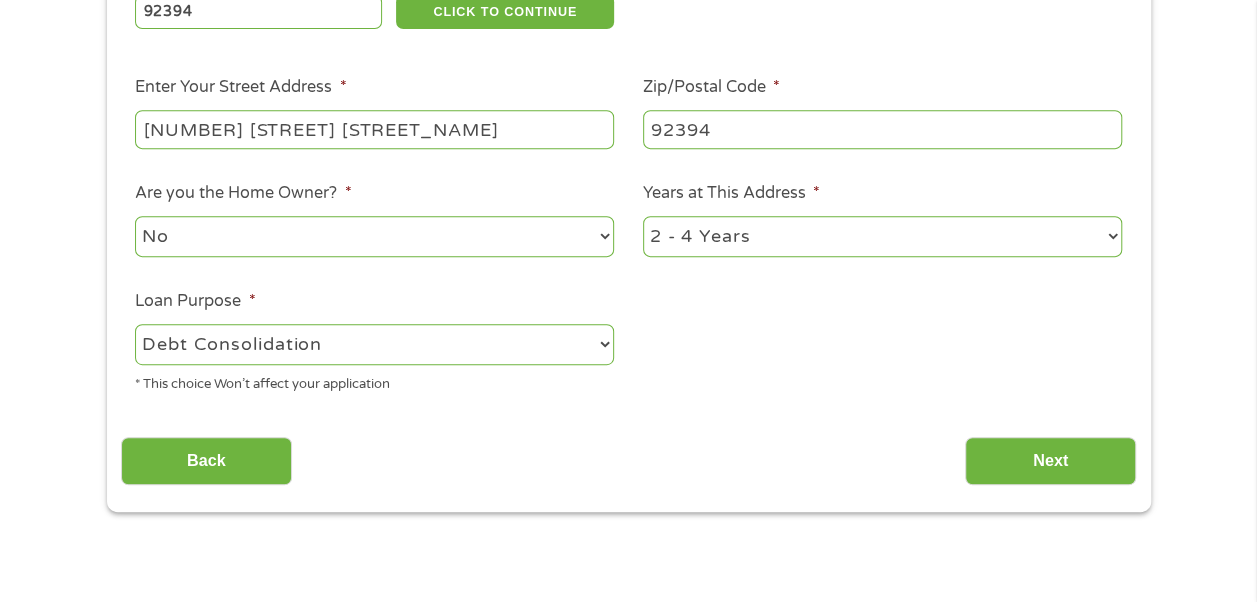 click on "--- Choose one --- Pay Bills Debt Consolidation Home Improvement Major Purchase Car Loan Short Term Cash Medical Expenses Other" at bounding box center [374, 344] 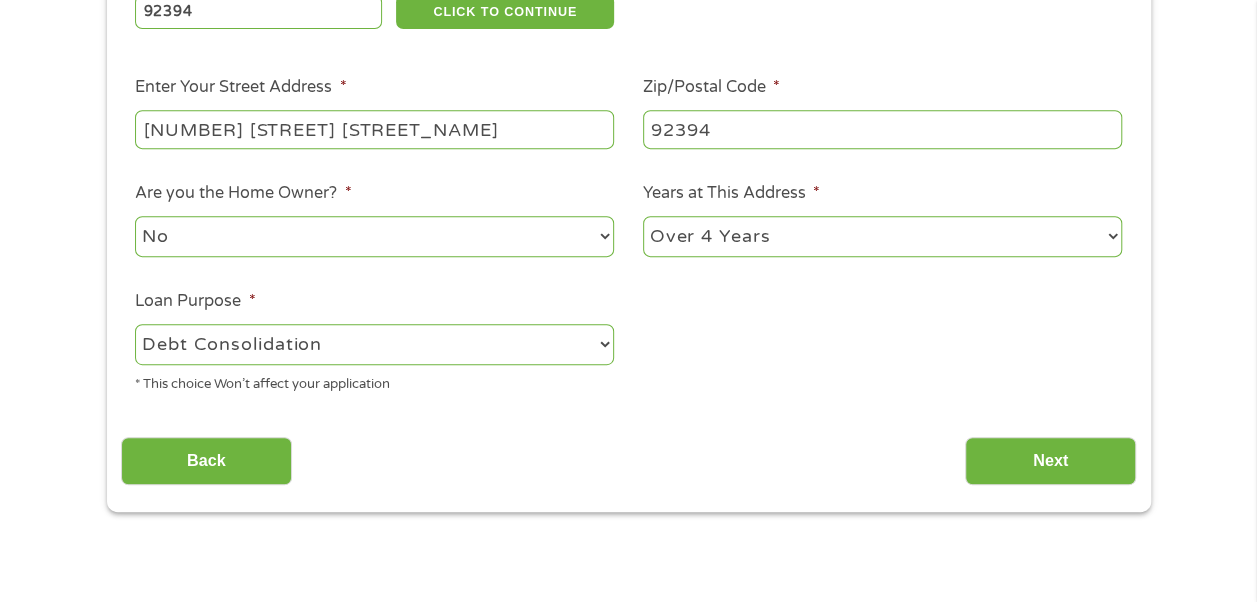 click on "1 Year or less 1 - 2 Years 2 - 4 Years Over 4 Years" at bounding box center [882, 236] 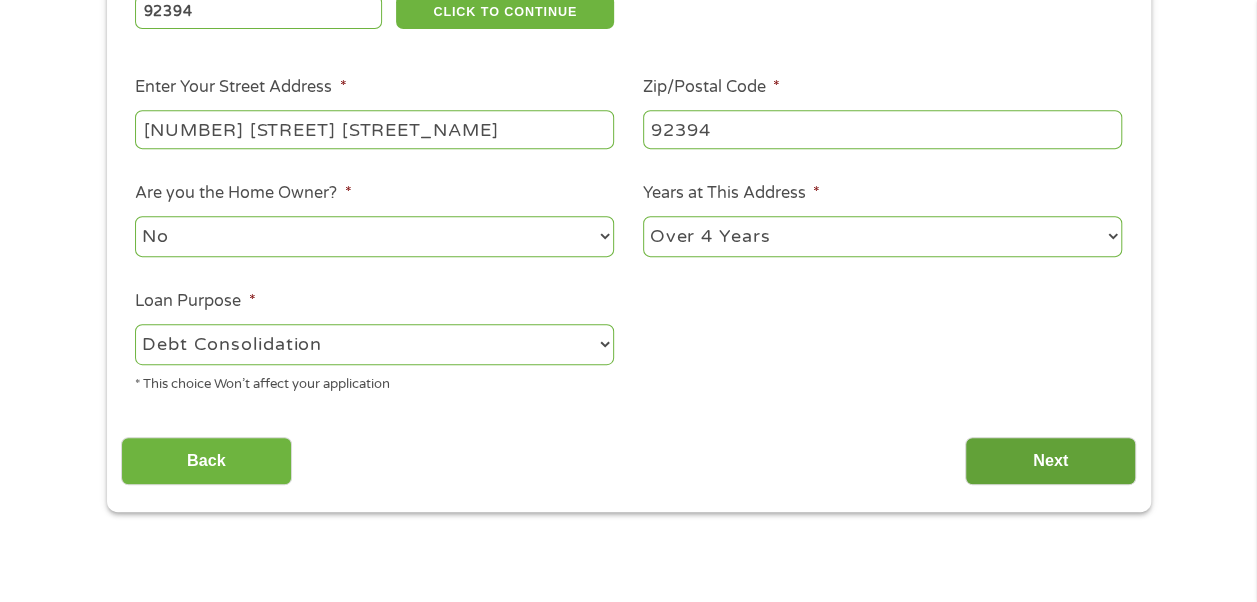 click on "Next" at bounding box center [1050, 461] 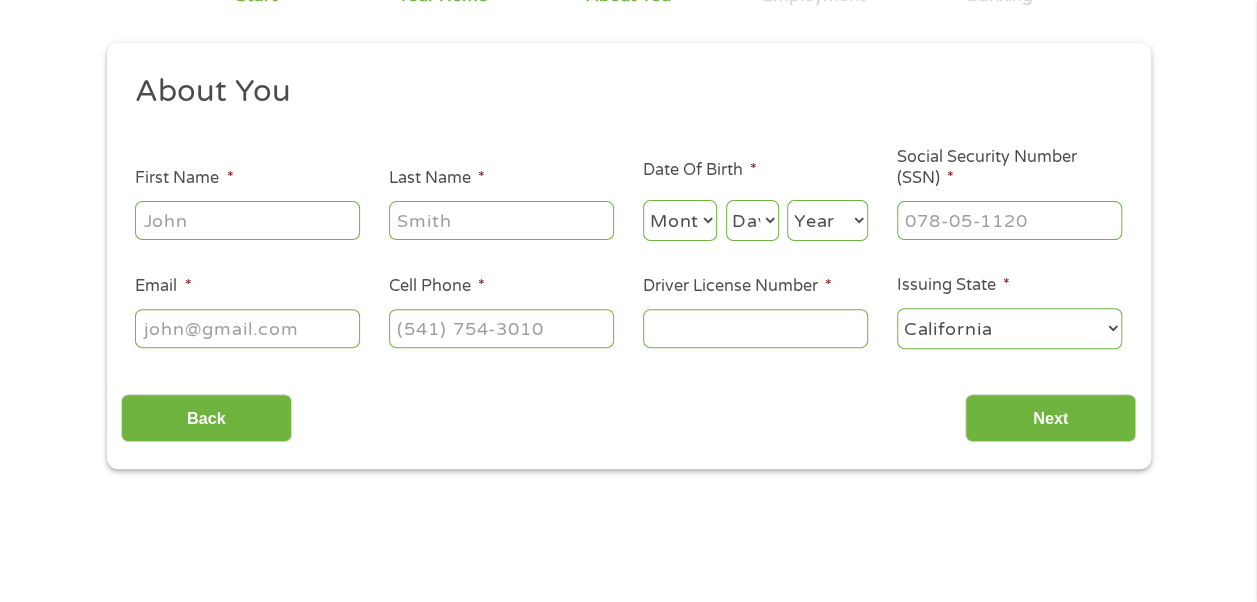 scroll, scrollTop: 0, scrollLeft: 0, axis: both 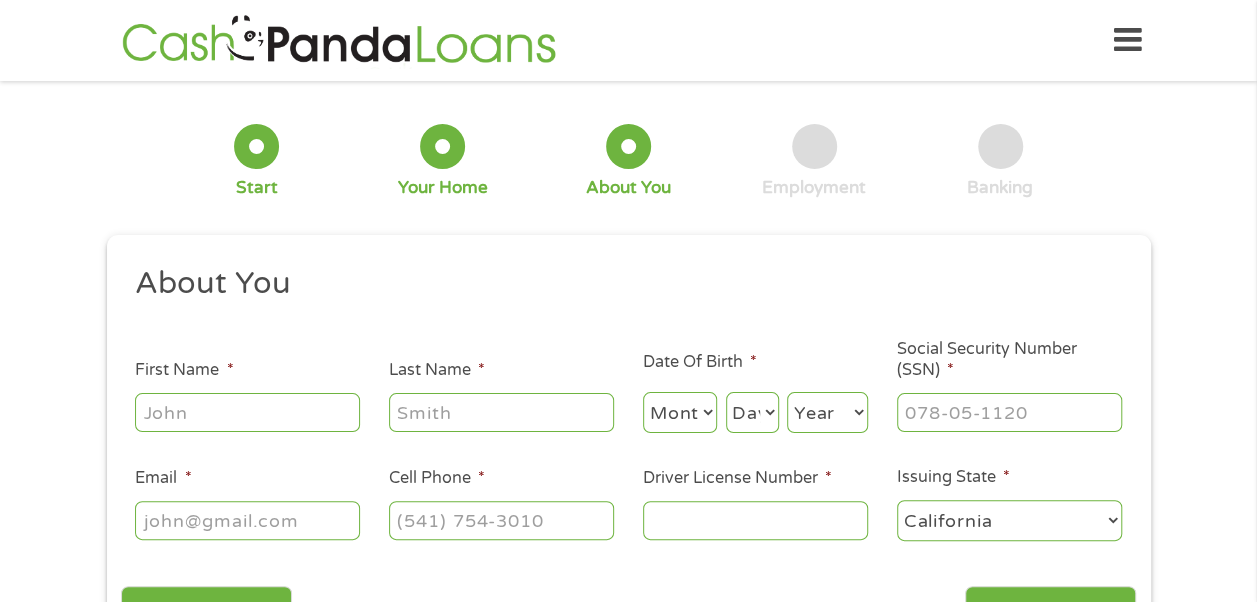 click on "First Name *" at bounding box center (247, 412) 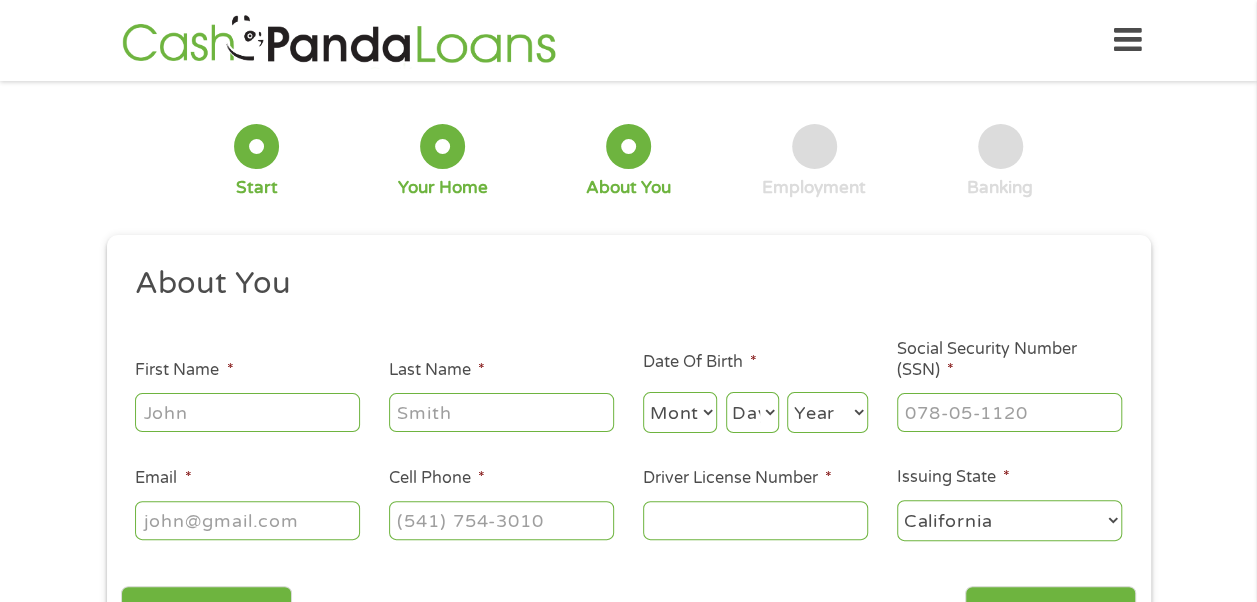 type on "Azalee" 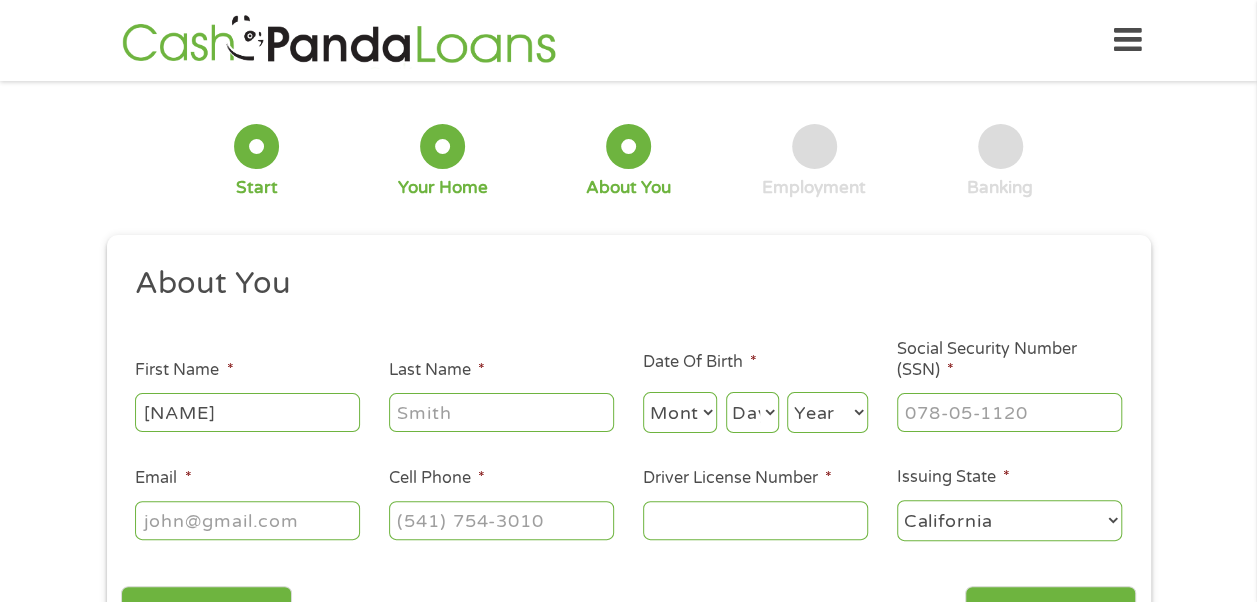 type on "Schaffer" 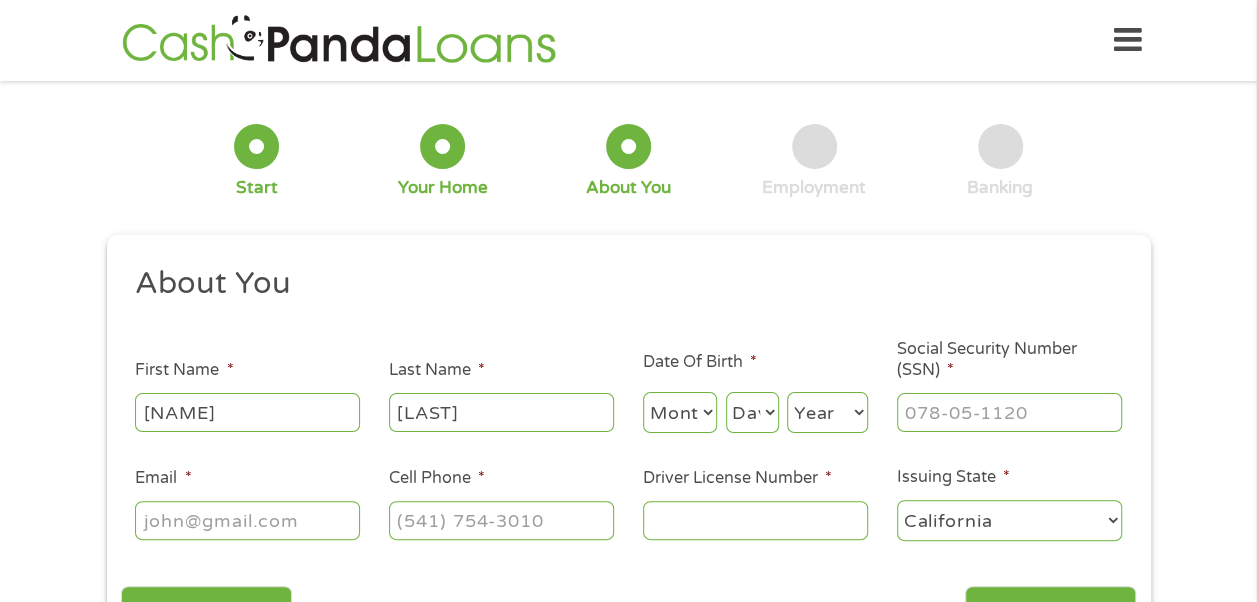 click on "Month 1 2 3 4 5 6 7 8 9 10 11 12" at bounding box center (680, 412) 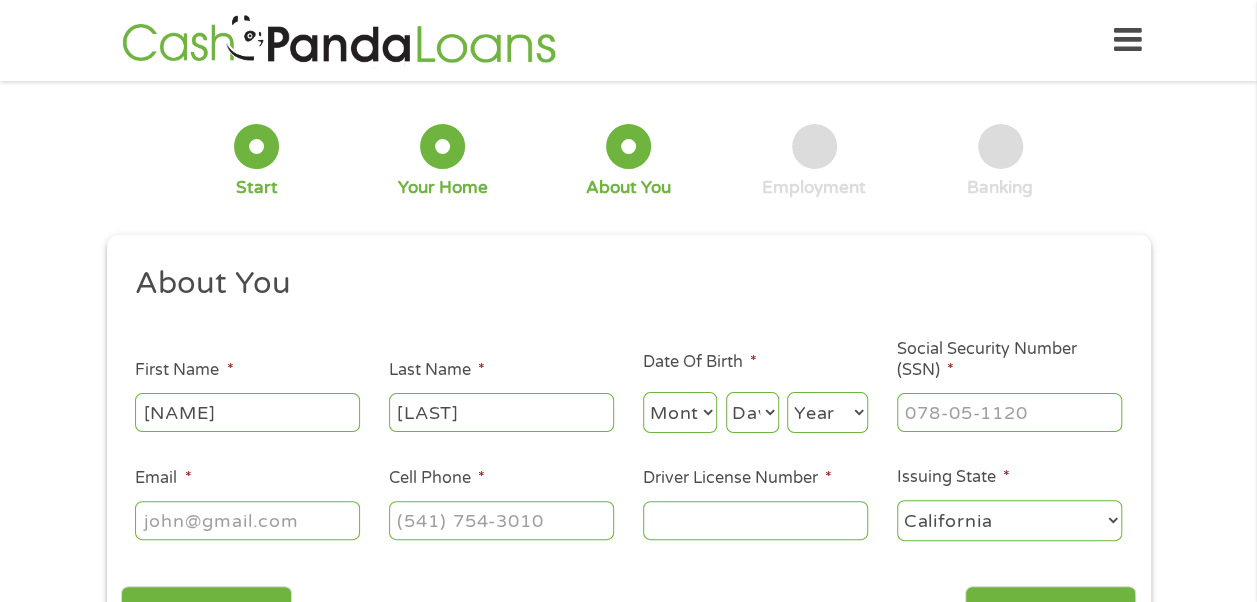 select on "11" 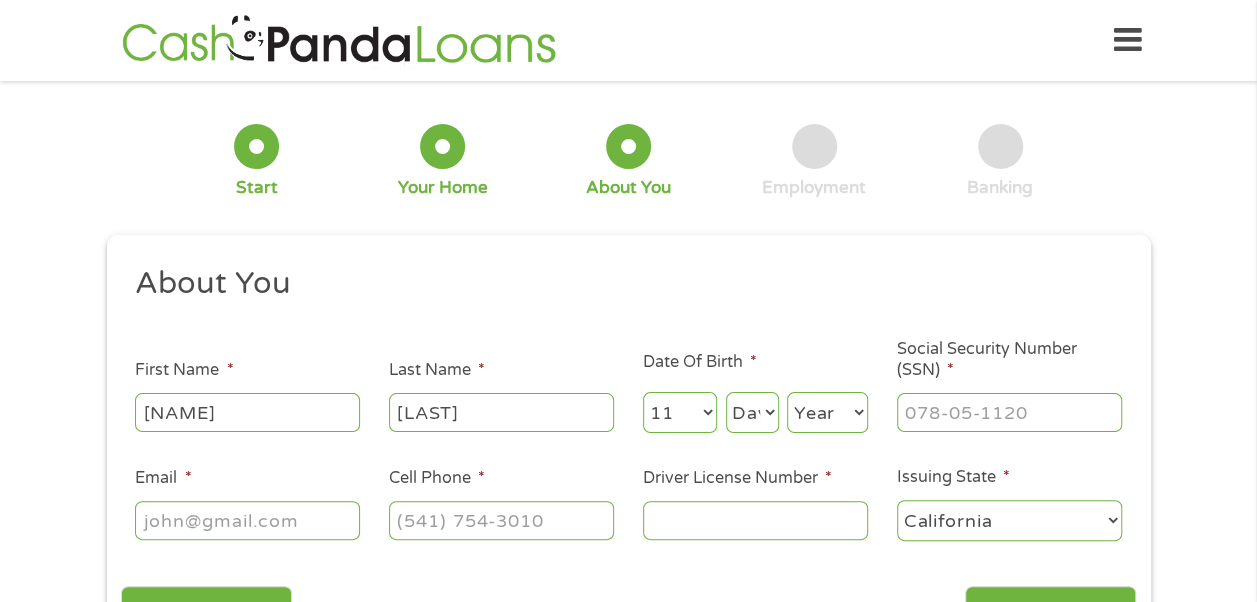 click on "Month 1 2 3 4 5 6 7 8 9 10 11 12" at bounding box center [680, 412] 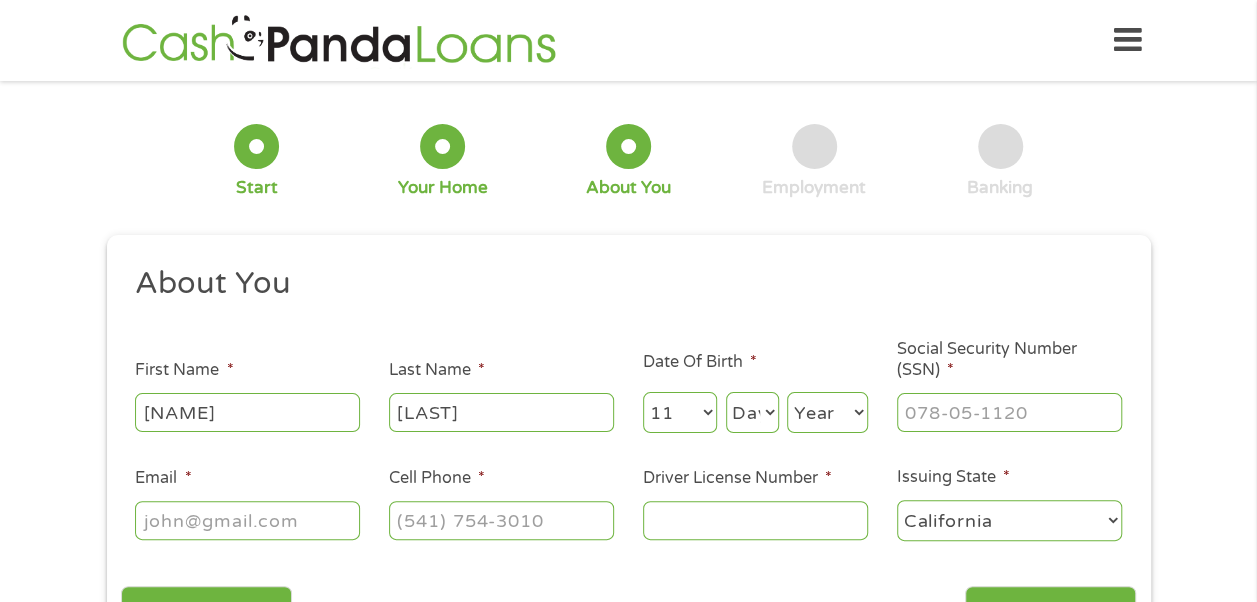 select on "9" 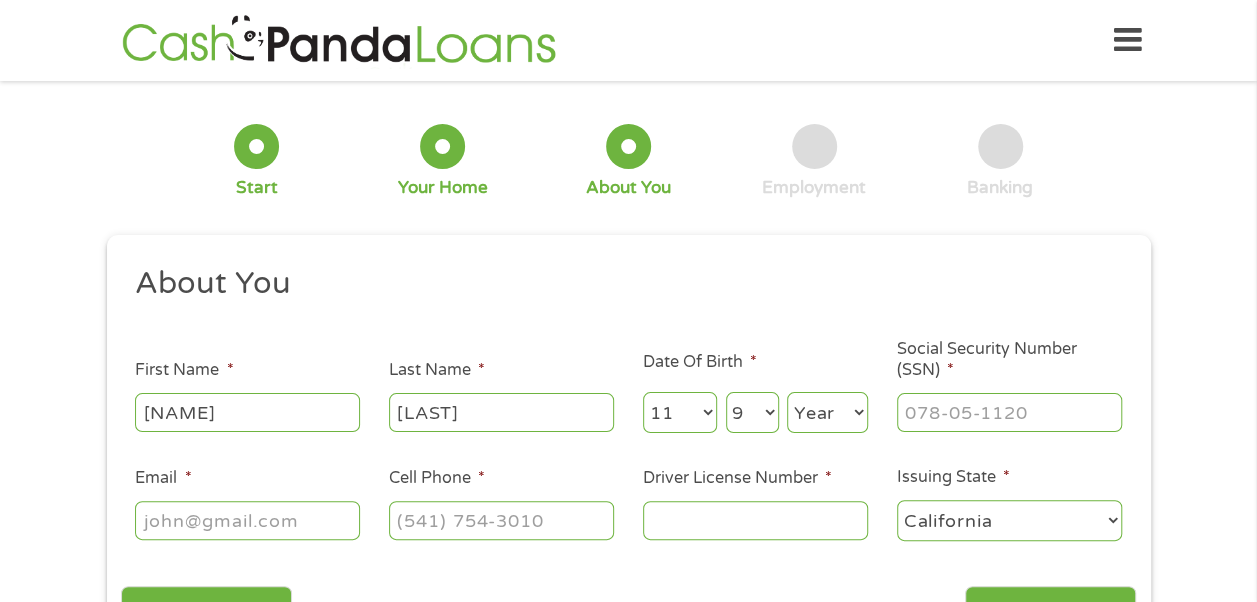 click on "Day 1 2 3 4 5 6 7 8 9 10 11 12 13 14 15 16 17 18 19 20 21 22 23 24 25 26 27 28 29 30 31" at bounding box center (752, 412) 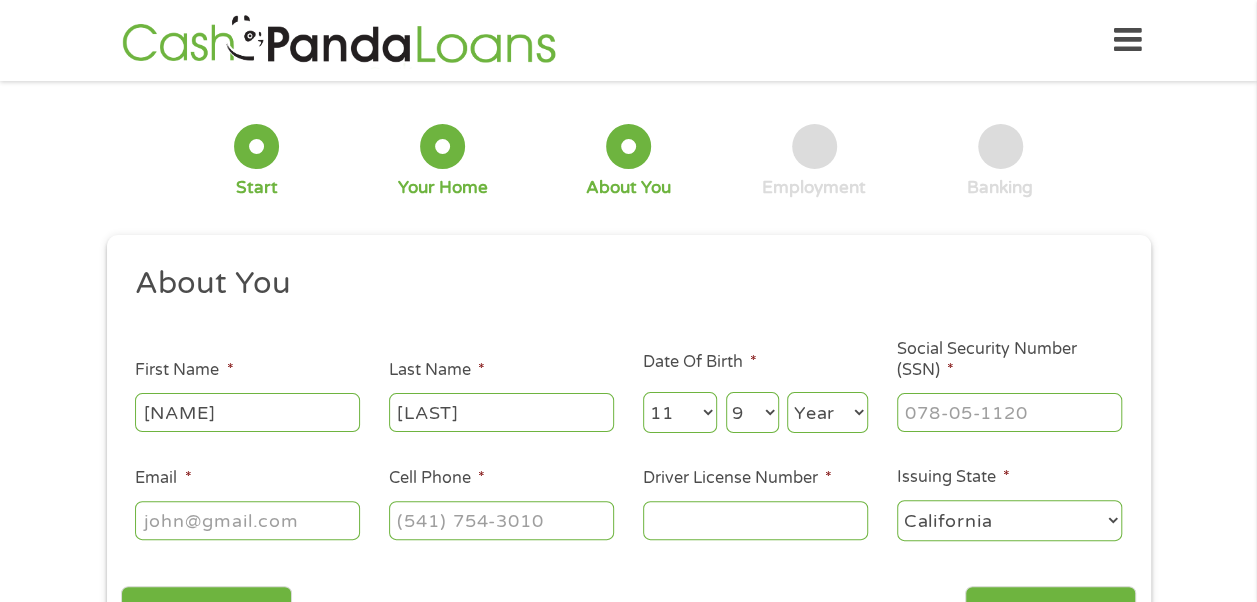 select on "1950" 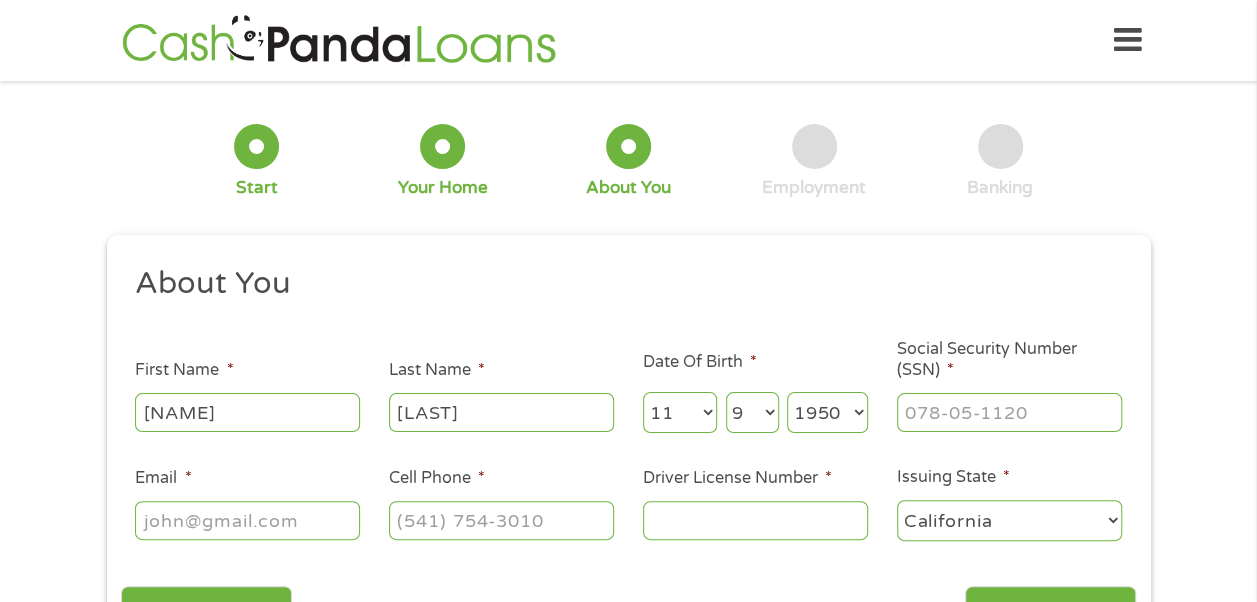 click on "Year 2007 2006 2005 2004 2003 2002 2001 2000 1999 1998 1997 1996 1995 1994 1993 1992 1991 1990 1989 1988 1987 1986 1985 1984 1983 1982 1981 1980 1979 1978 1977 1976 1975 1974 1973 1972 1971 1970 1969 1968 1967 1966 1965 1964 1963 1962 1961 1960 1959 1958 1957 1956 1955 1954 1953 1952 1951 1950 1949 1948 1947 1946 1945 1944 1943 1942 1941 1940 1939 1938 1937 1936 1935 1934 1933 1932 1931 1930 1929 1928 1927 1926 1925 1924 1923 1922 1921 1920" at bounding box center [827, 412] 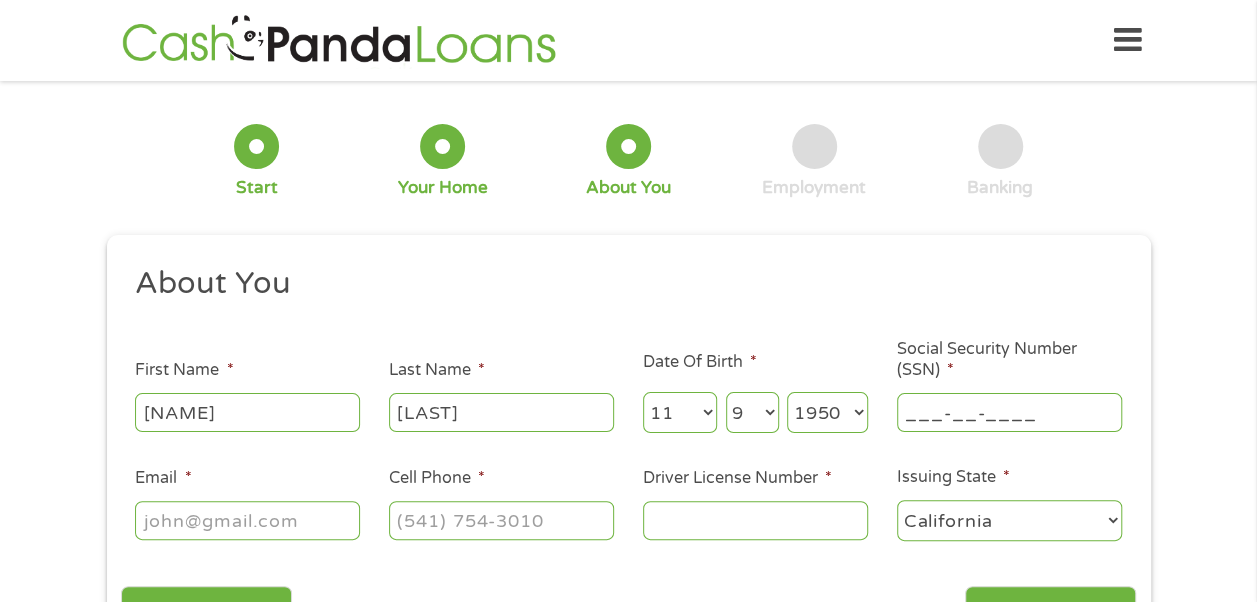 click on "___-__-____" at bounding box center [1009, 412] 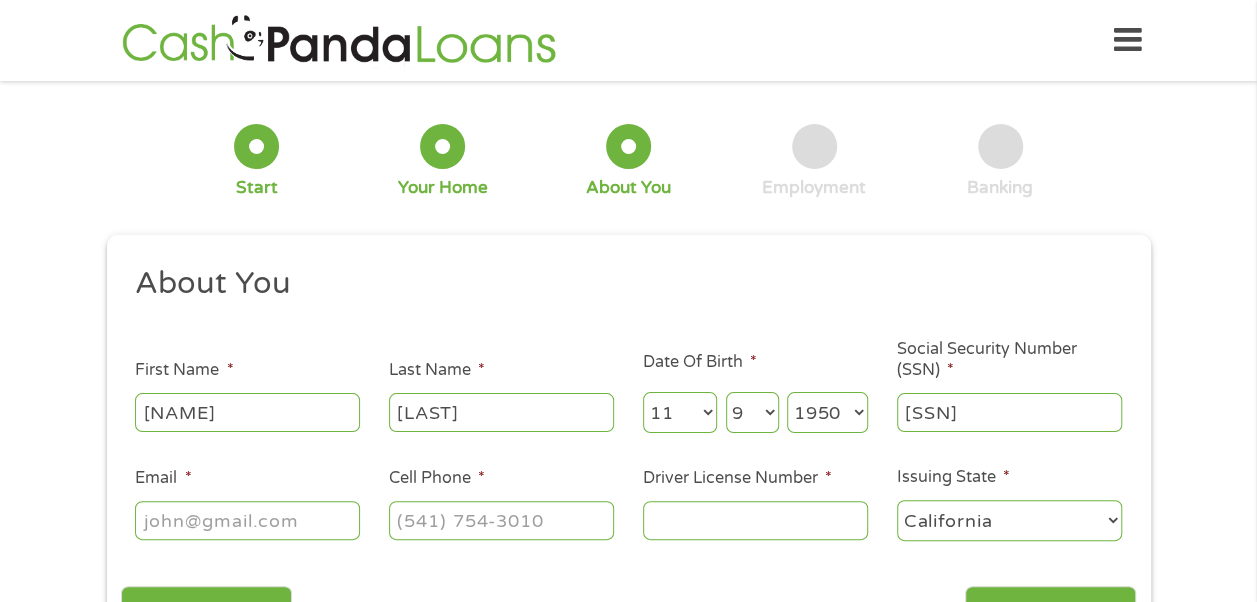 type on "324-48-7874" 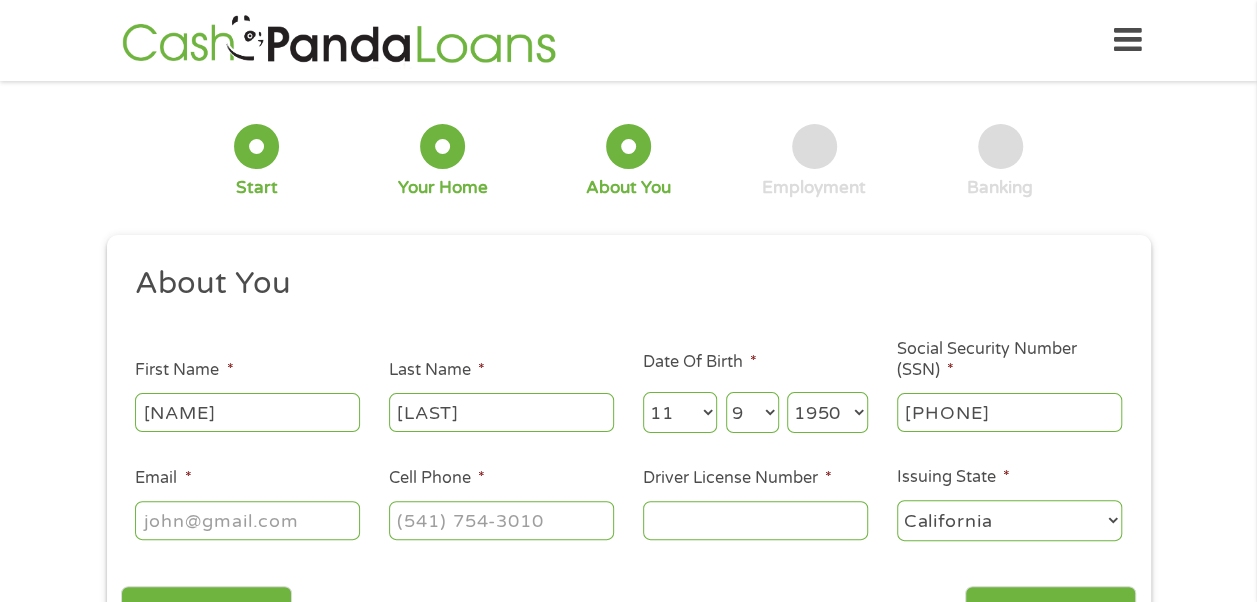 click on "Email *" at bounding box center (247, 520) 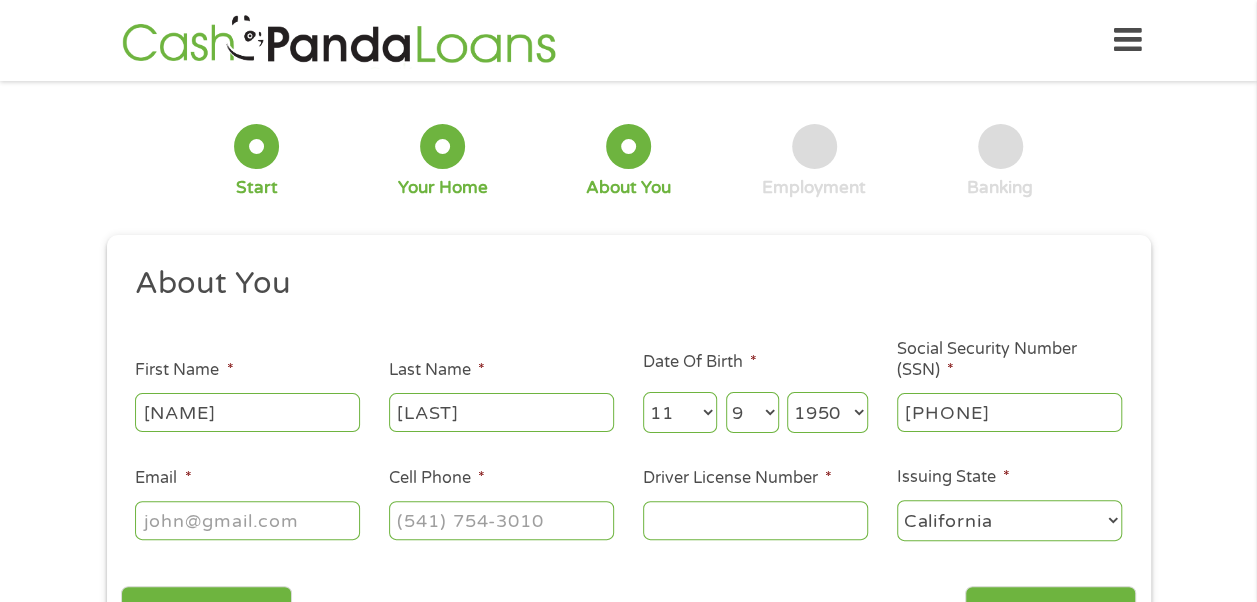 type on "anschaf@hotmail.com" 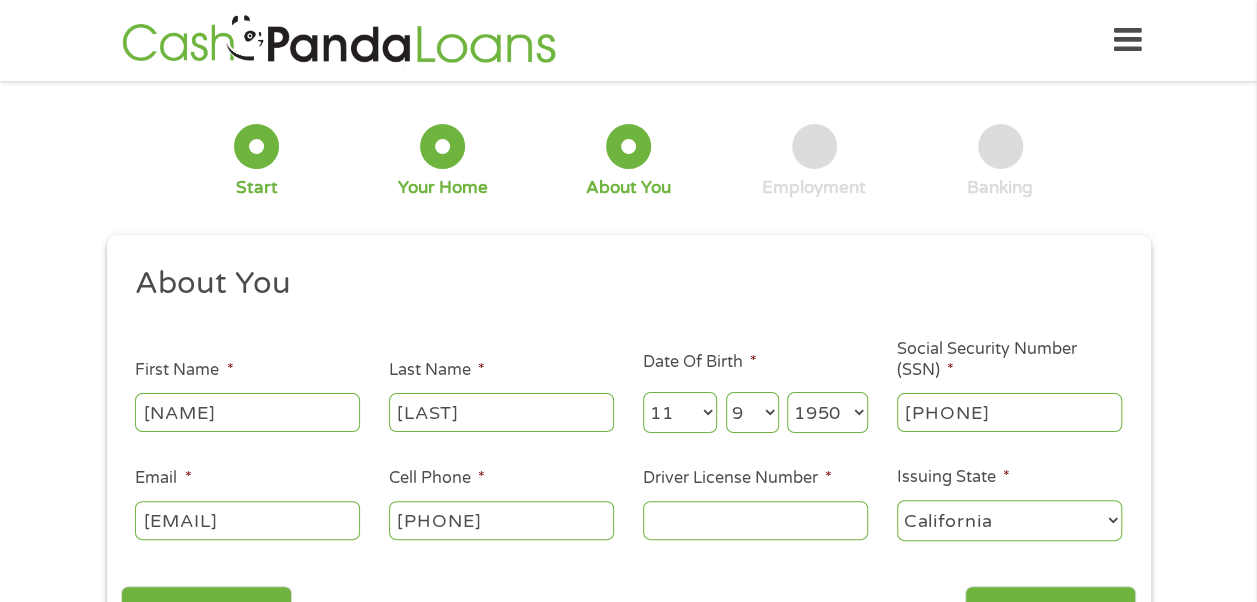 type on "(213) 500-6301" 